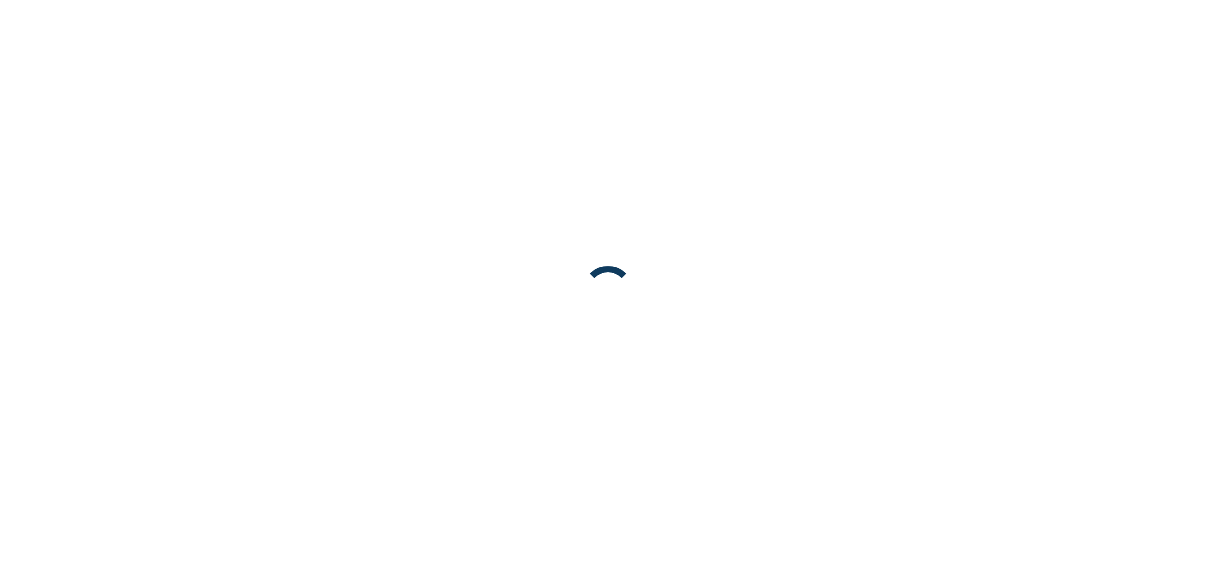 scroll, scrollTop: 0, scrollLeft: 0, axis: both 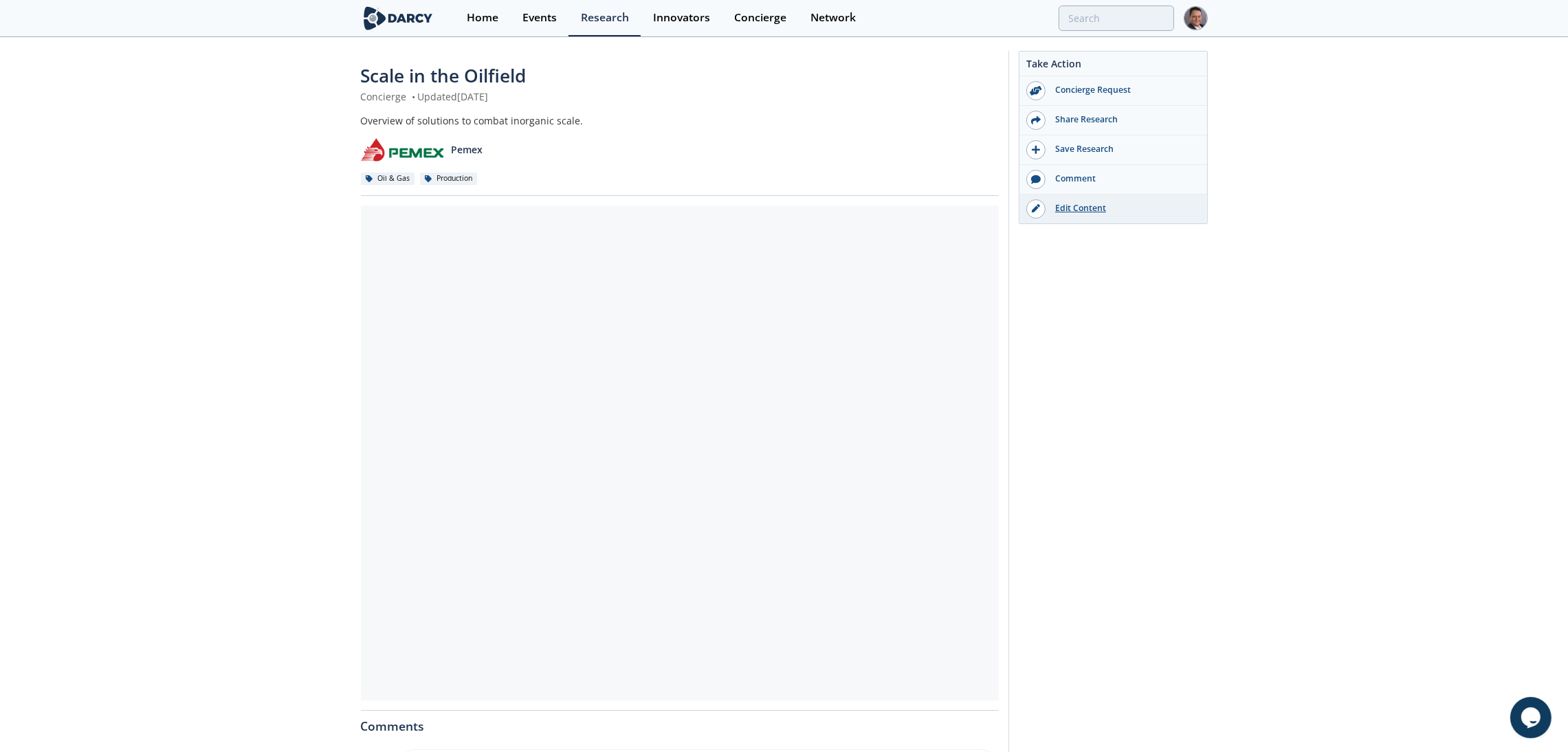 click on "Edit Content" at bounding box center (1123, 208) 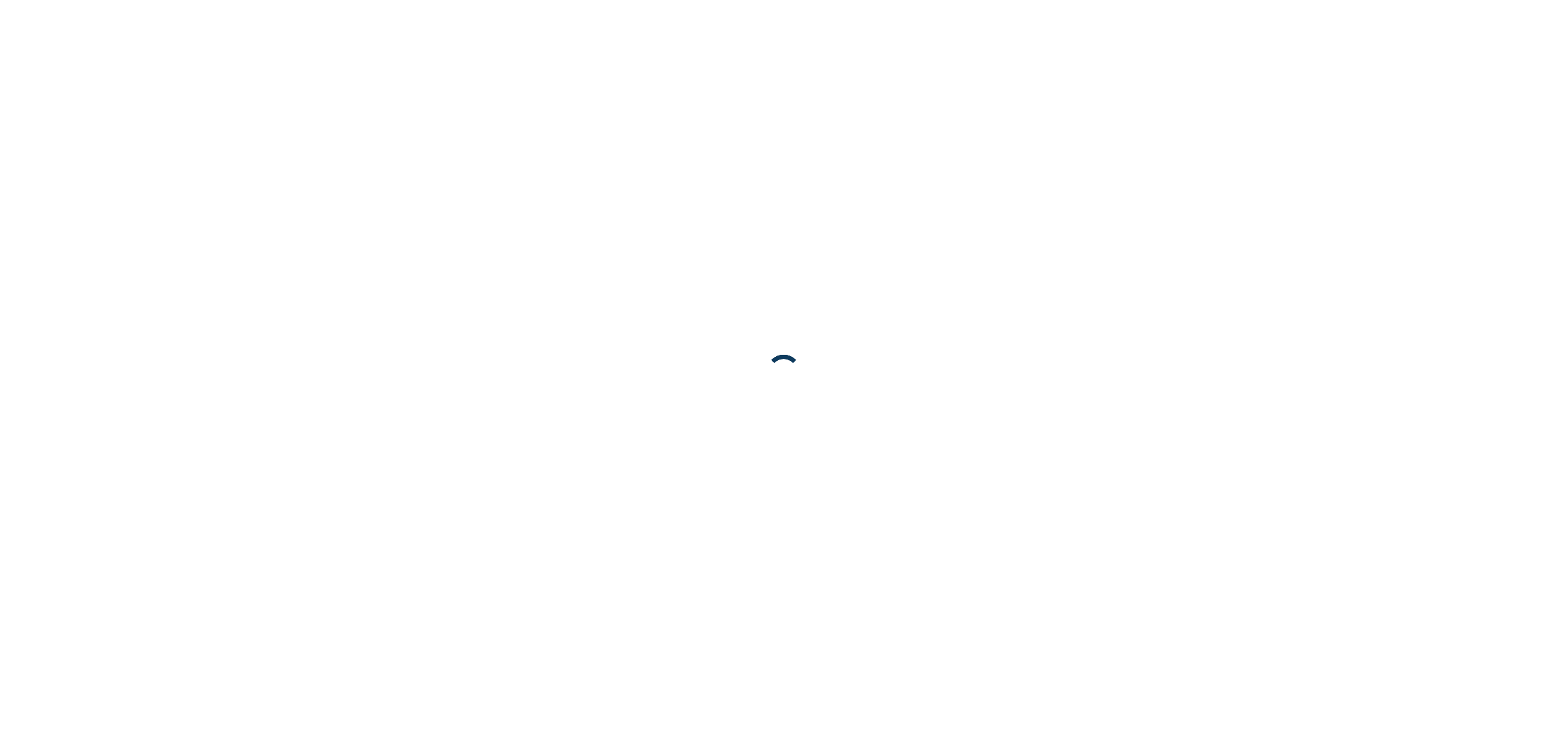 scroll, scrollTop: 0, scrollLeft: 0, axis: both 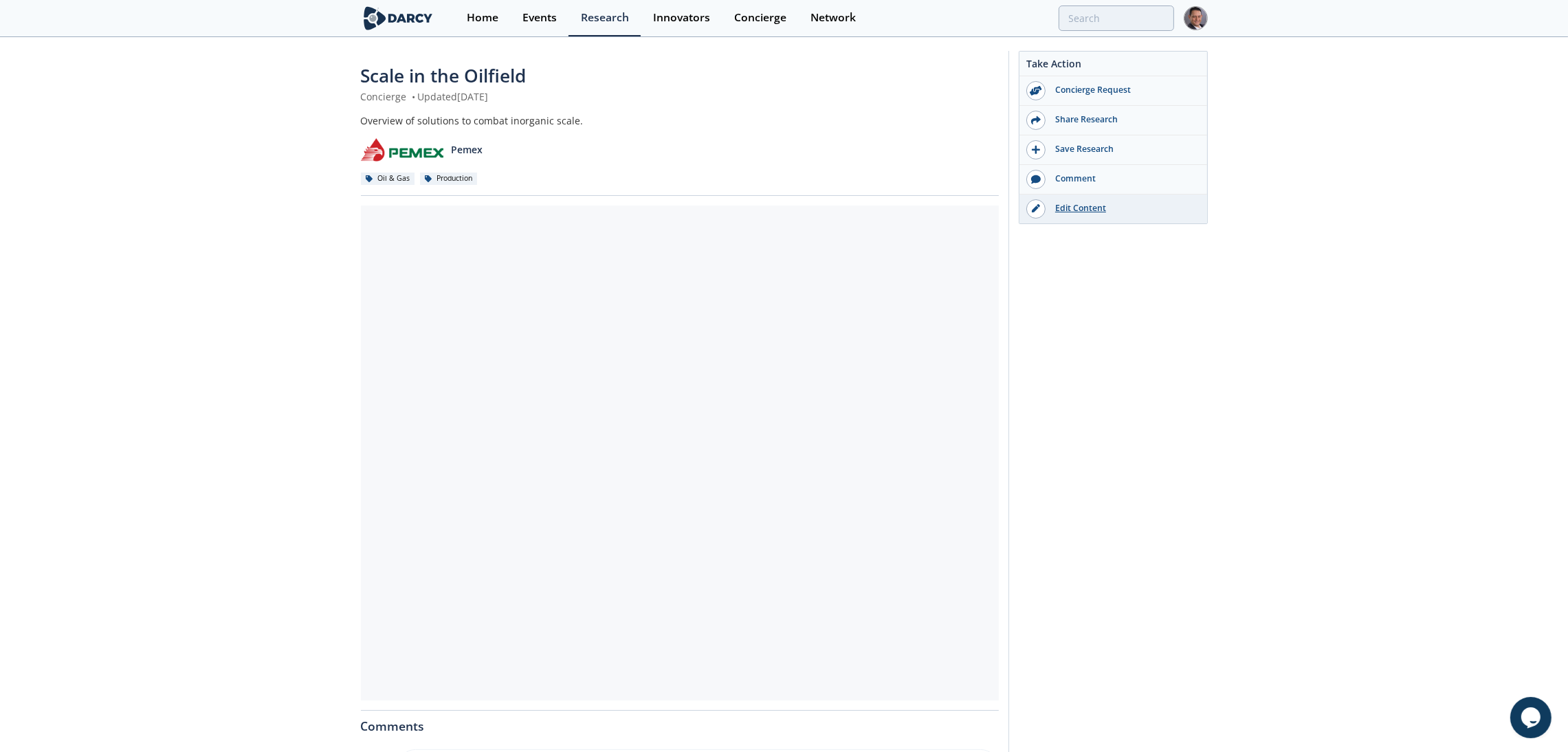 click on "Edit Content" at bounding box center [1123, 208] 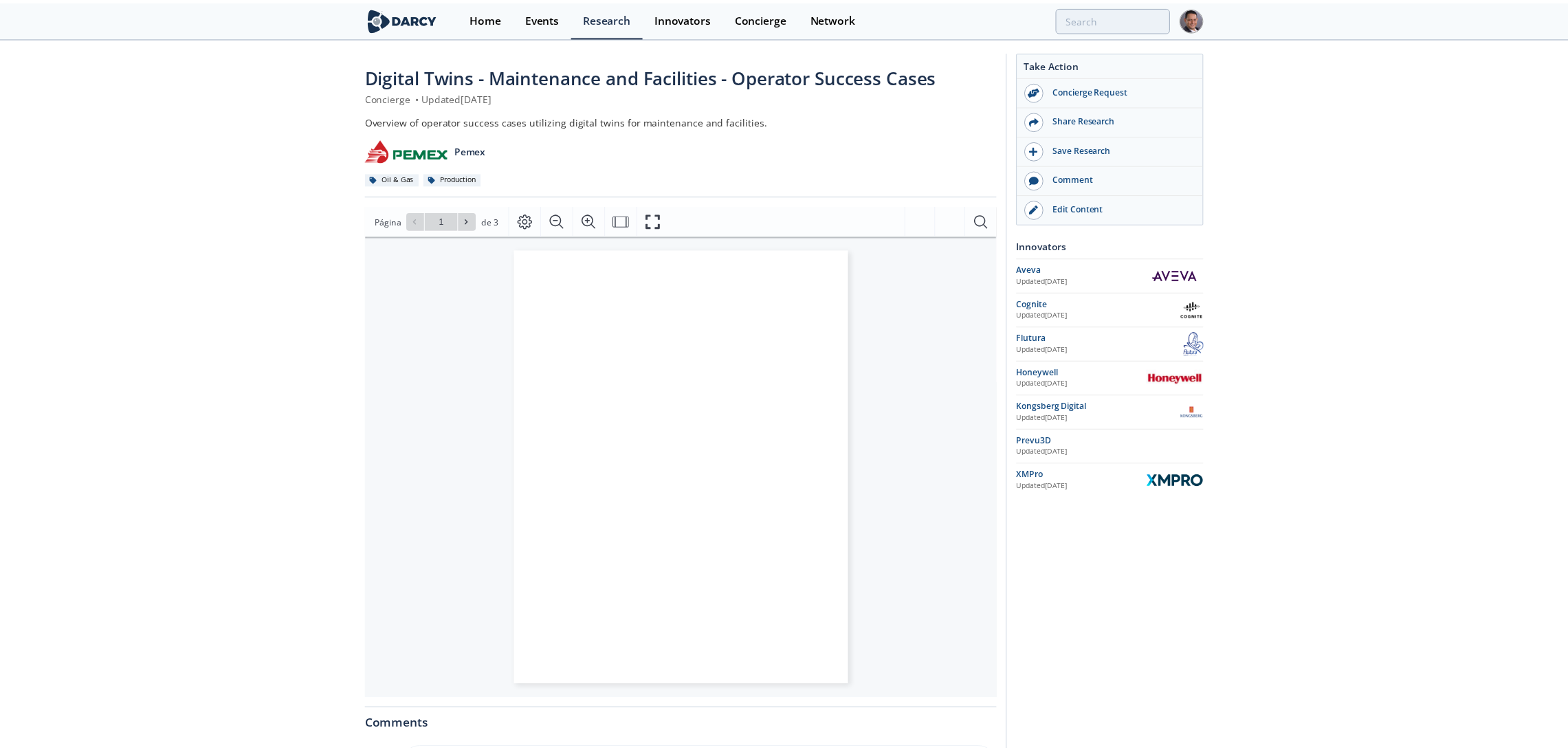 scroll, scrollTop: 0, scrollLeft: 0, axis: both 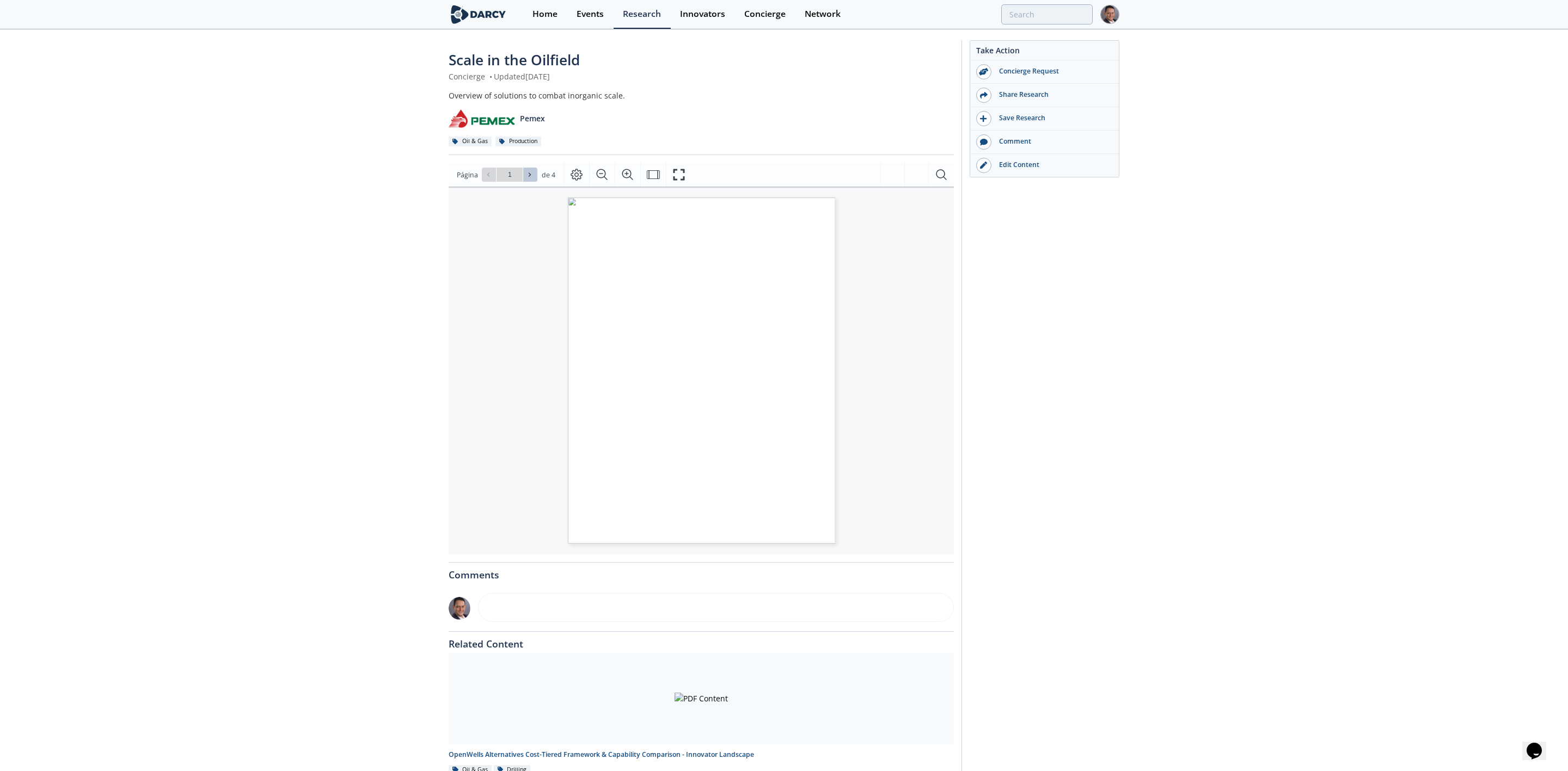 click 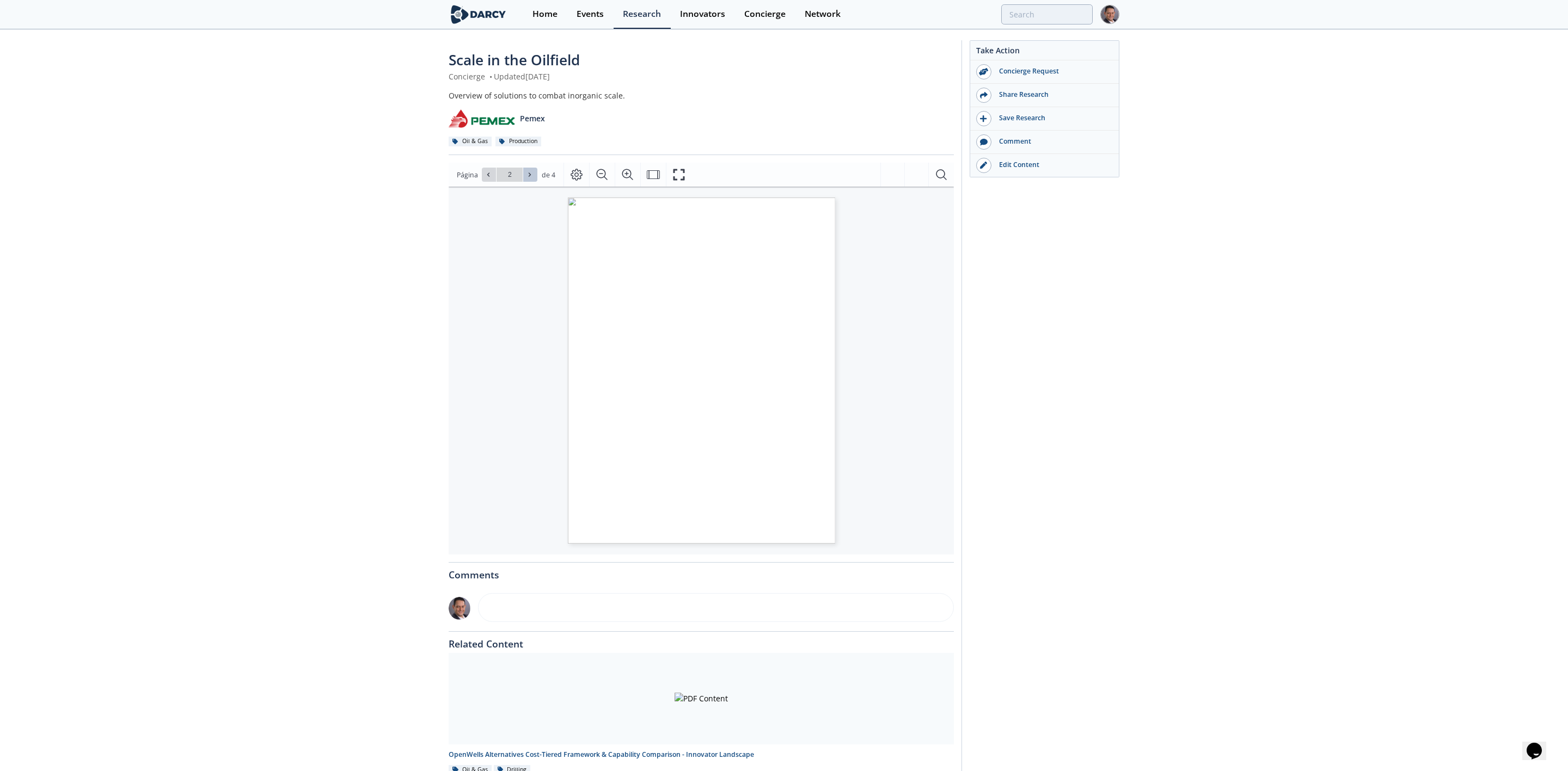 click 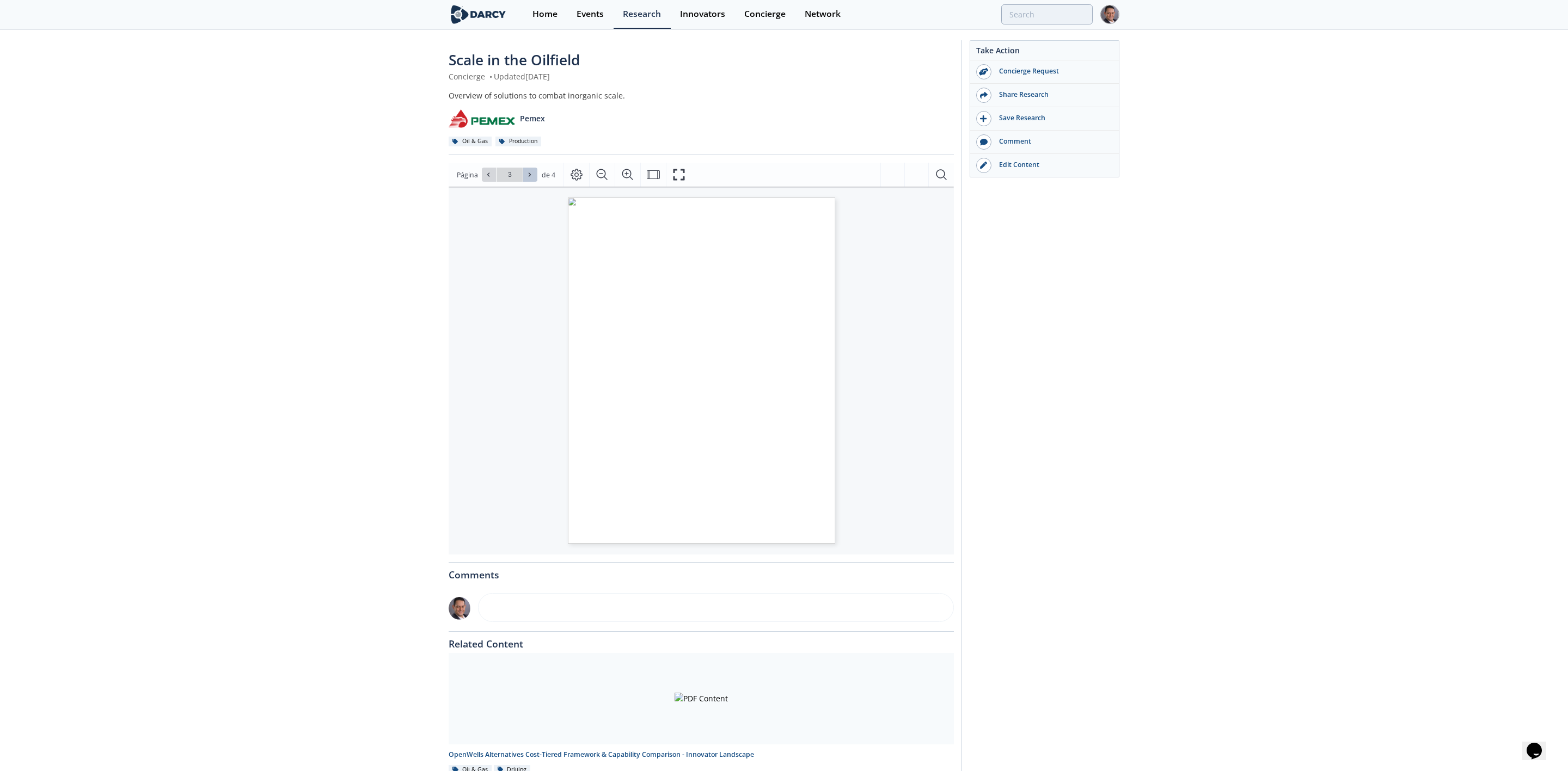 click 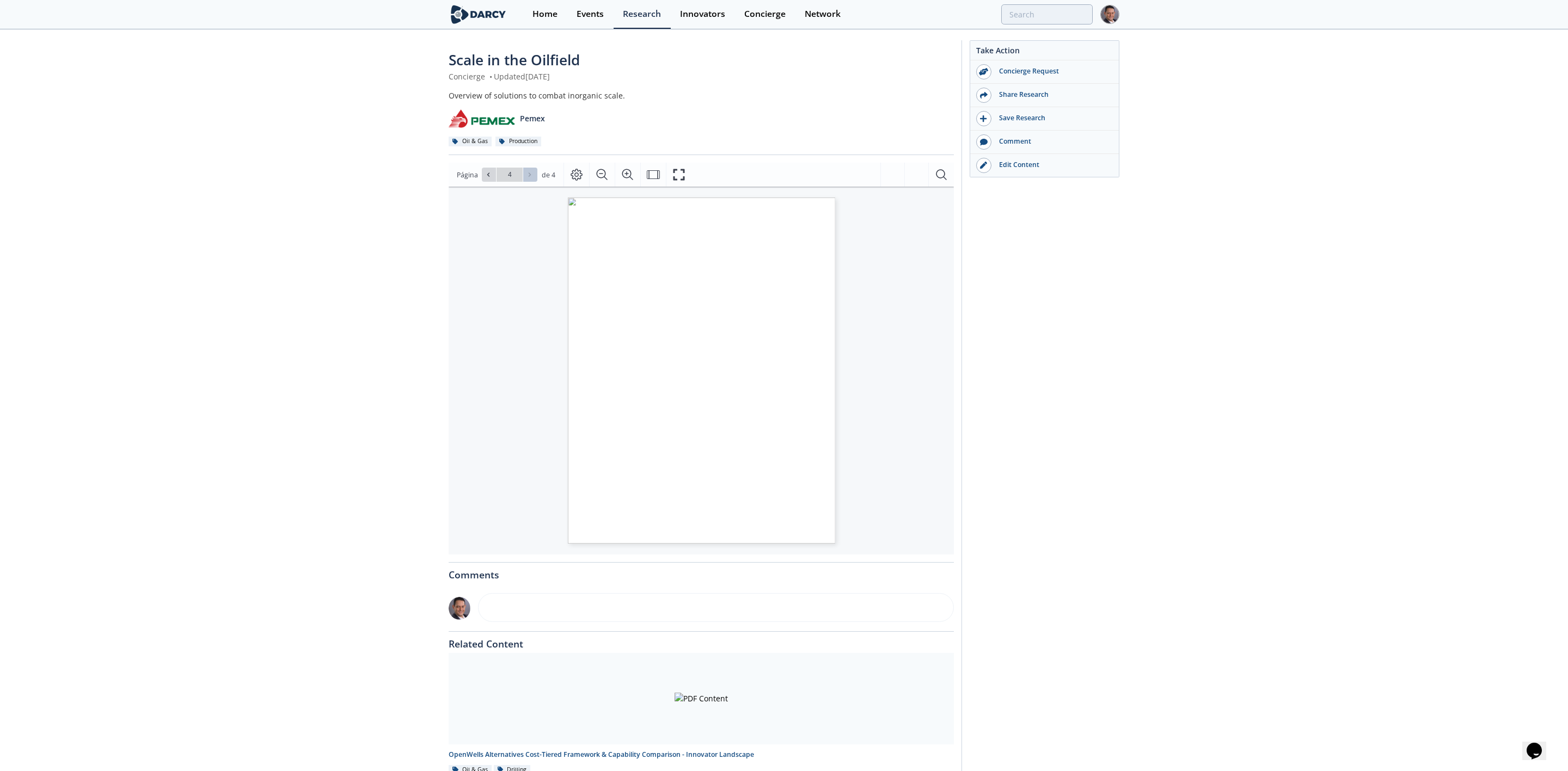 click on "Ir a la página 4" at bounding box center [510, 175] 